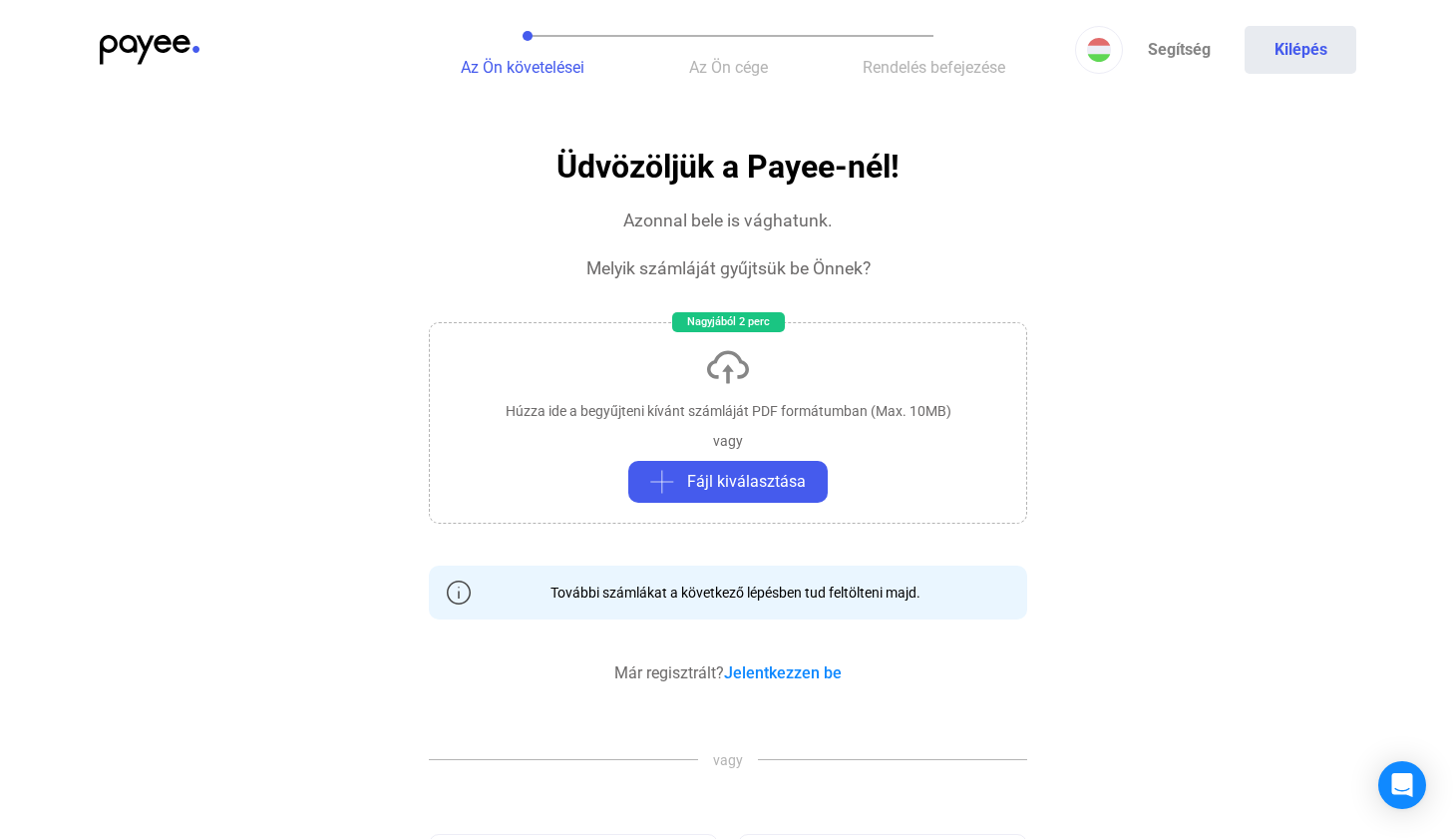 scroll, scrollTop: 0, scrollLeft: 0, axis: both 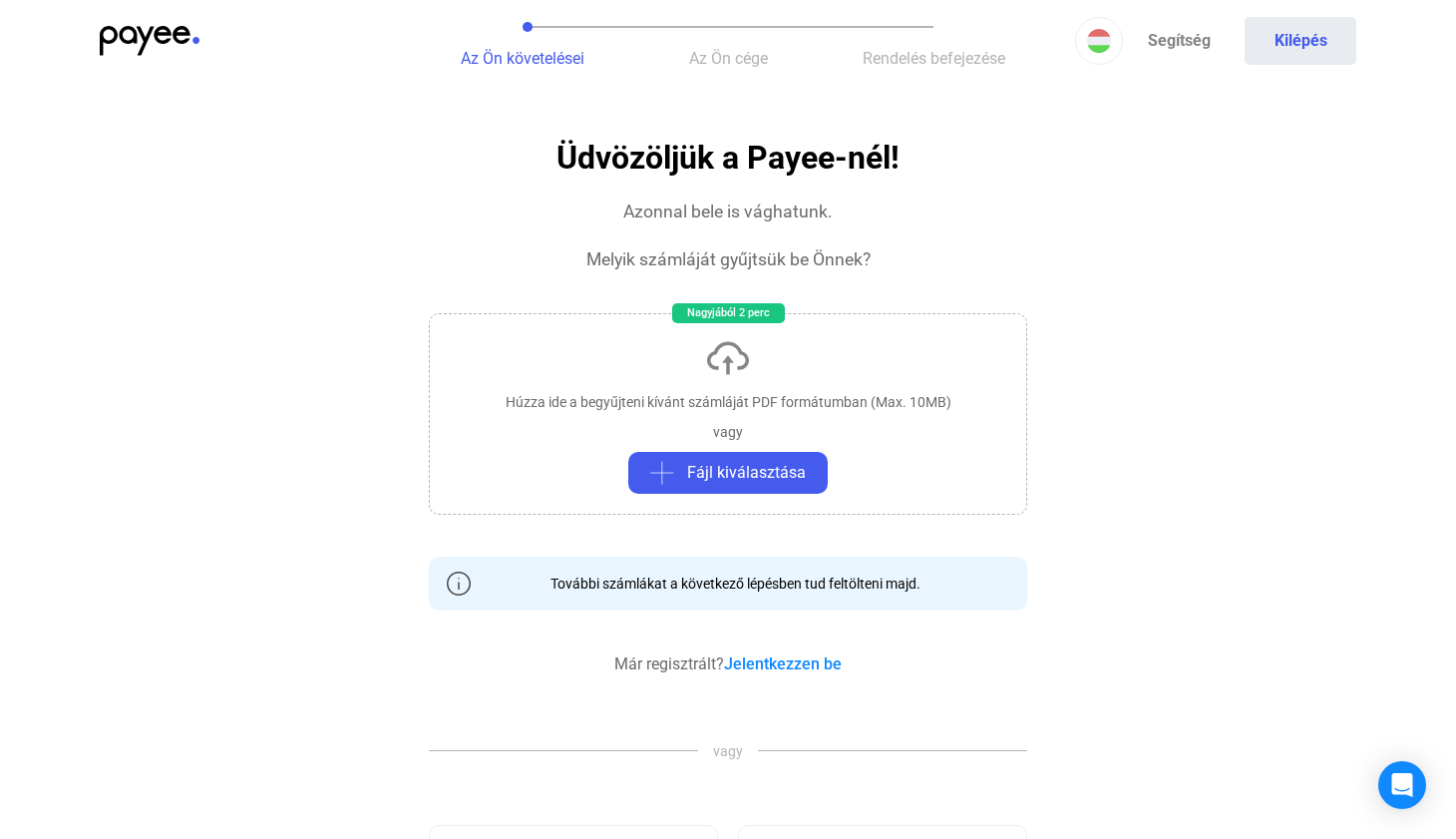 drag, startPoint x: 1434, startPoint y: 91, endPoint x: 1275, endPoint y: 259, distance: 231.31148 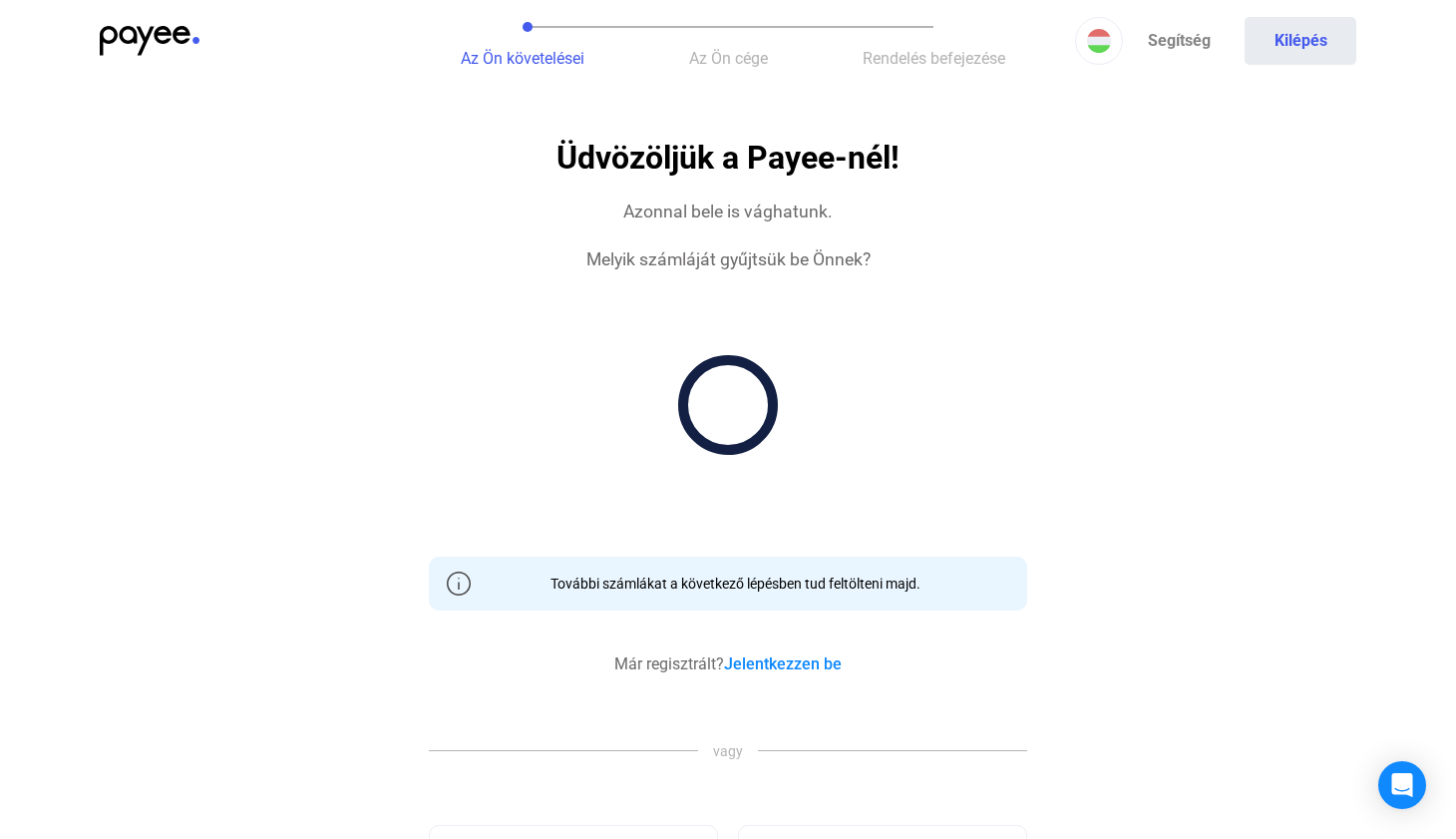 click on "Üdvözöljük a Payee-nél!  Azonnal bele is vághatunk.   Melyik számláját gyűjtsük be Önnek?   További számlákat a következő lépésben tud feltölteni majd.   Már regisztrált?  Jelentkezzen be vagy  Folytatás Számlázz.hu fiókkal   Excel / CSV feltöltés tömegesen   Folytatás Stripe fiókkal   Ügyindítás Payee API-n keresztül   Kérdése van?   Email   Írjon emailt, és szakértőnk a lehető leghamarabb válaszolnak önnek.   Email írása   Chat   Kérdezzen szakértő kollégáinktól chaten.   Chat indítása   Konzultáció   Foglaljon konzultációt munkatársunkkal, ahol felteheti kérdéseit.   Időpont foglalása" 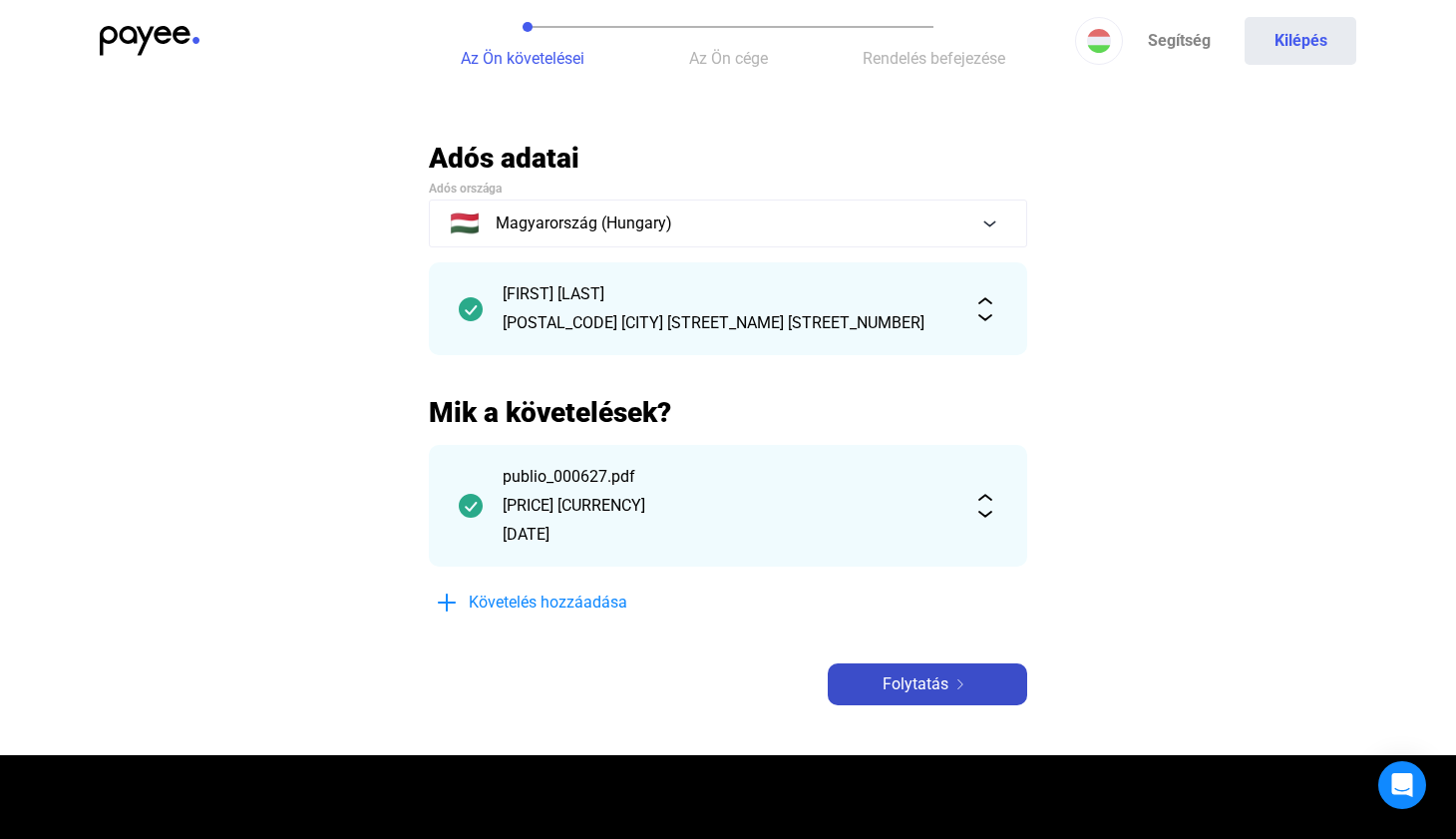 click on "Folytatás" 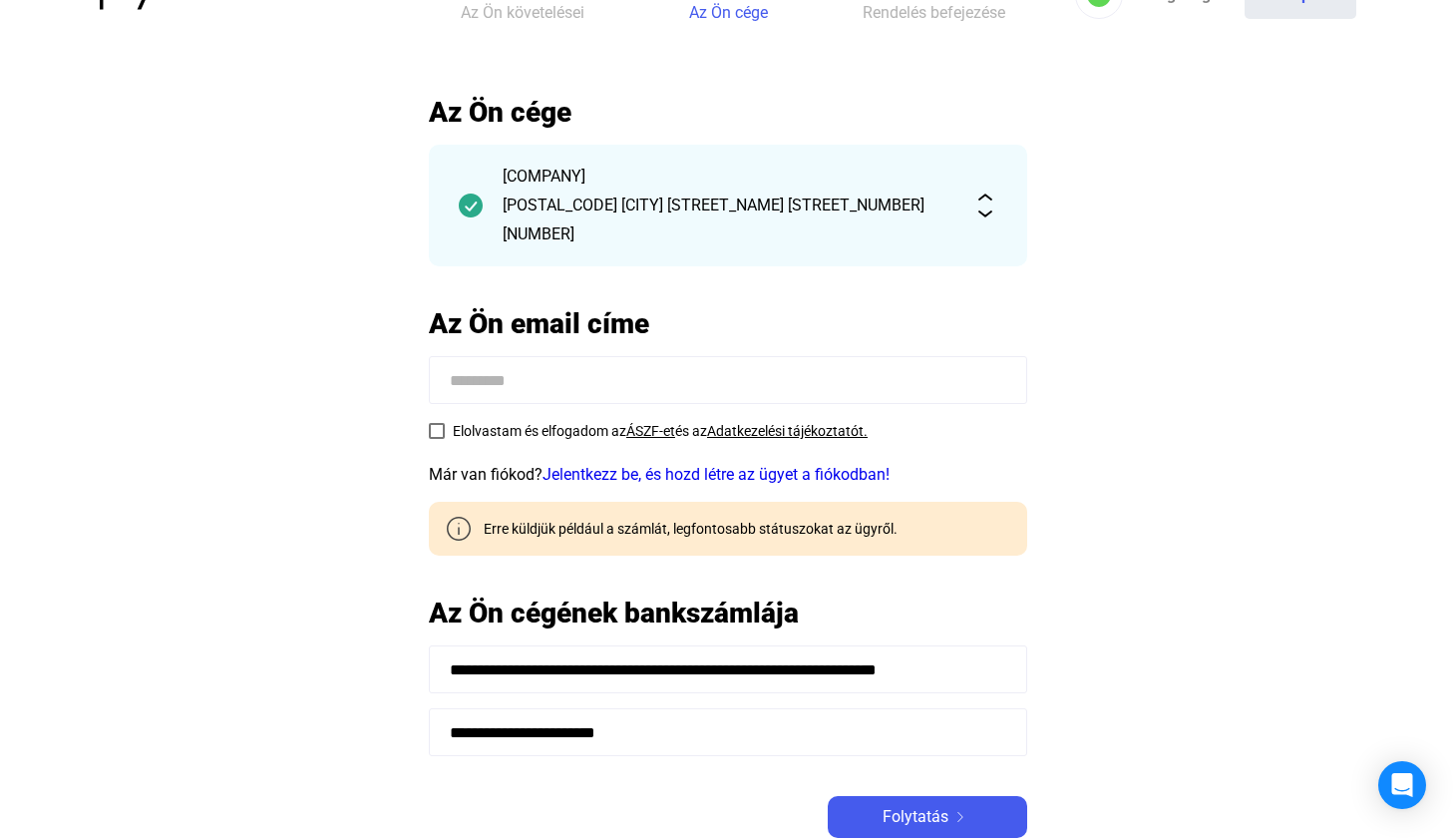 scroll, scrollTop: 57, scrollLeft: 0, axis: vertical 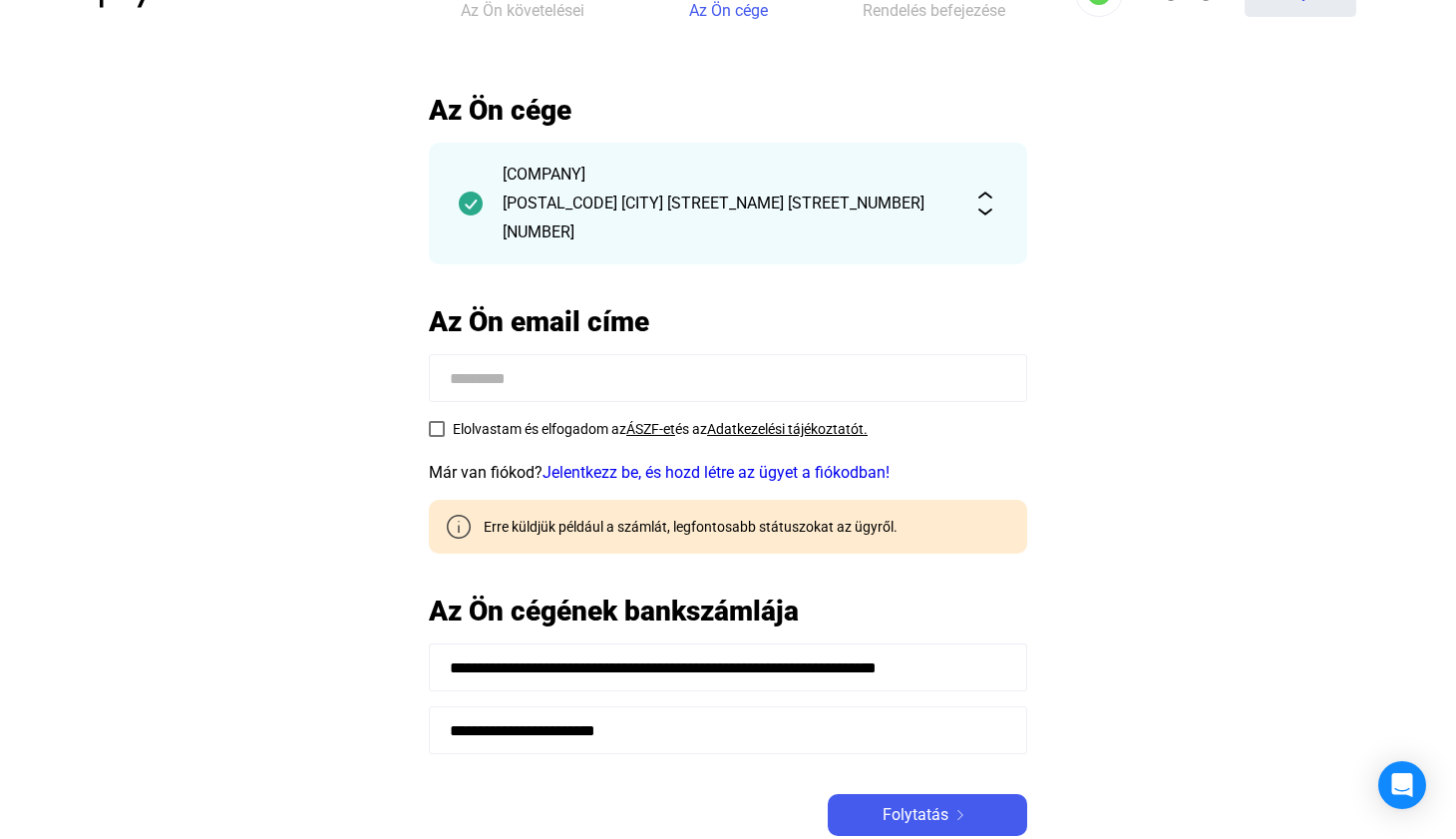 click at bounding box center [437, 429] 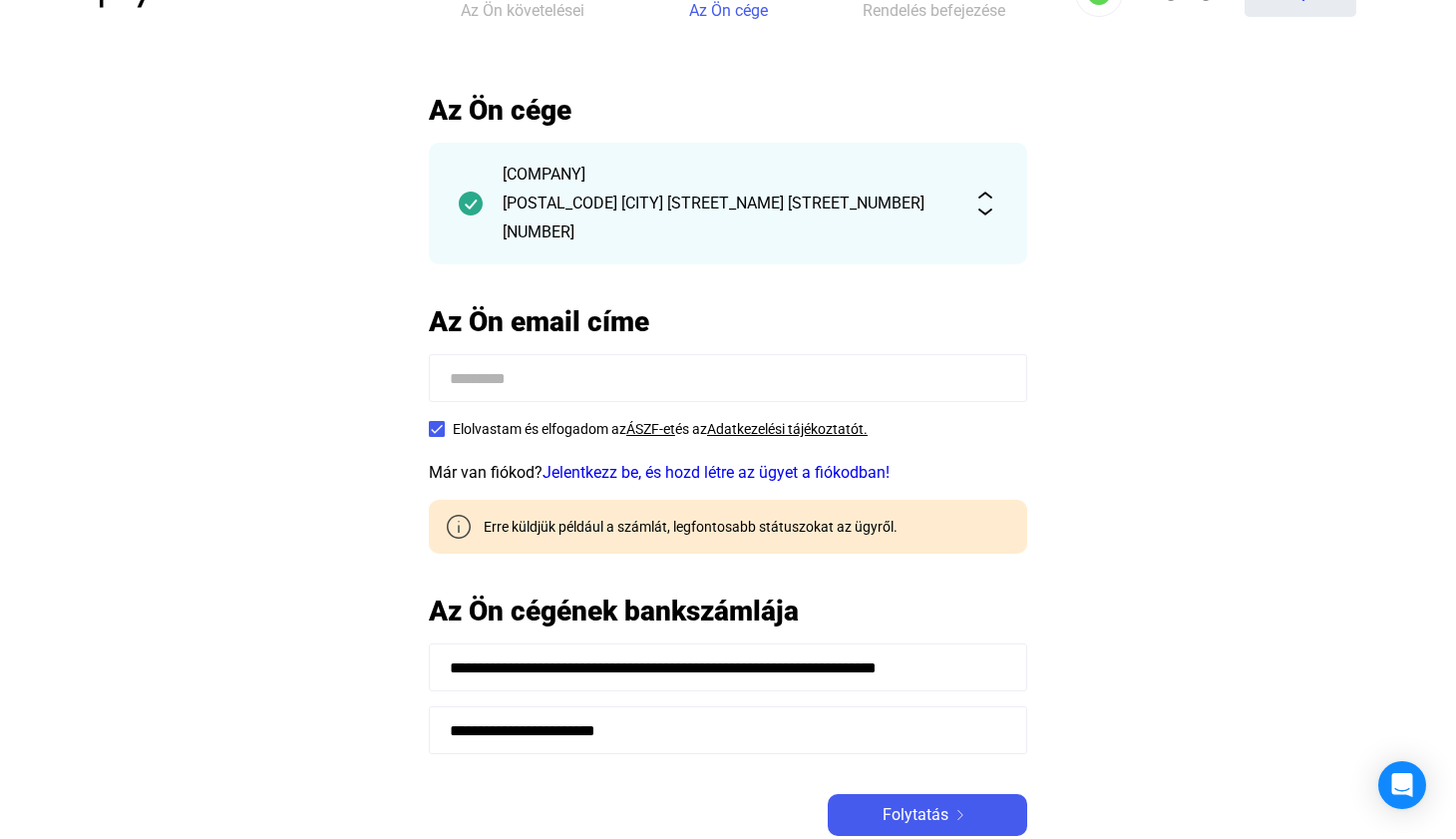 click 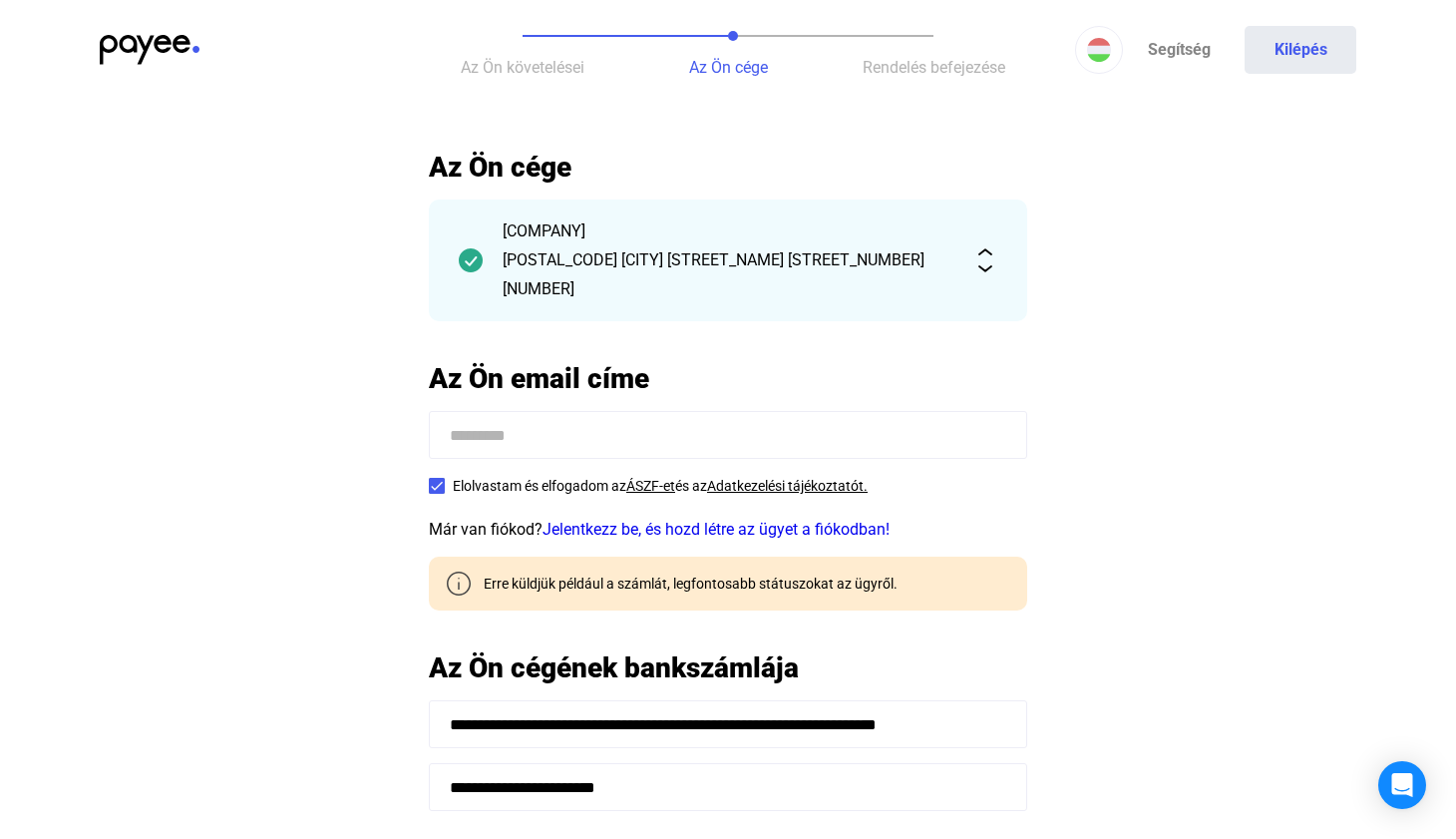 scroll, scrollTop: 80, scrollLeft: 0, axis: vertical 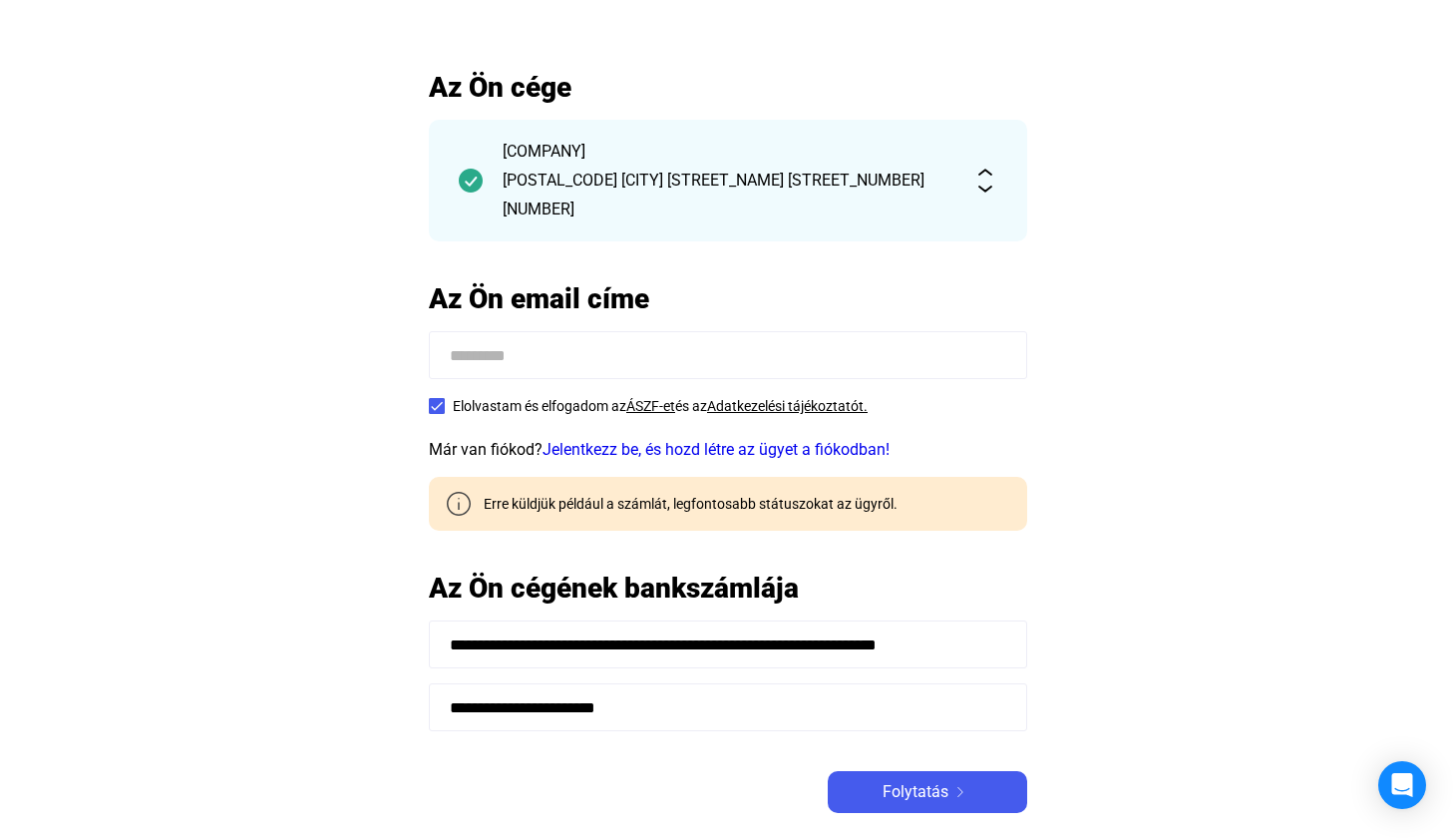 click 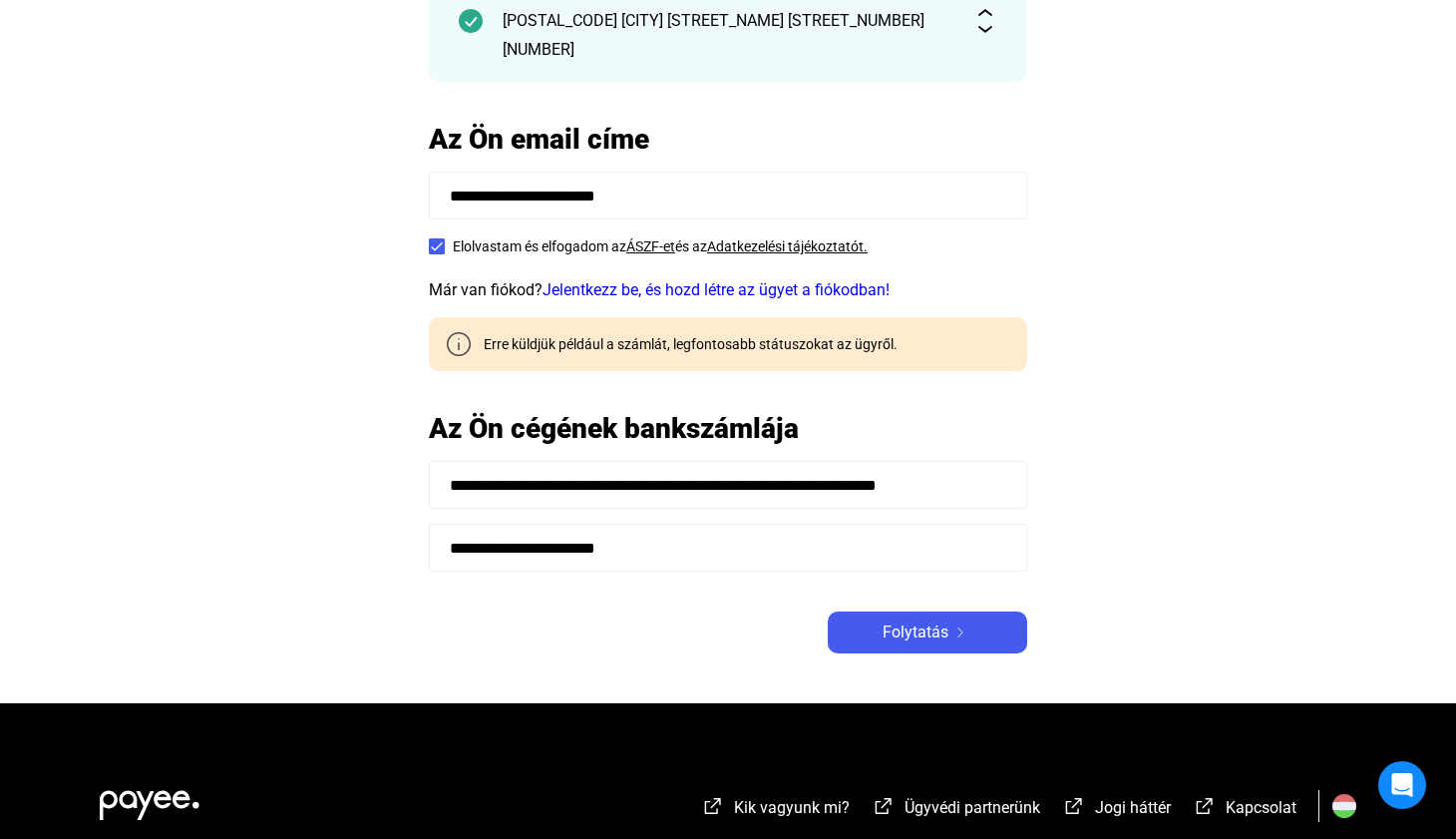 scroll, scrollTop: 249, scrollLeft: 0, axis: vertical 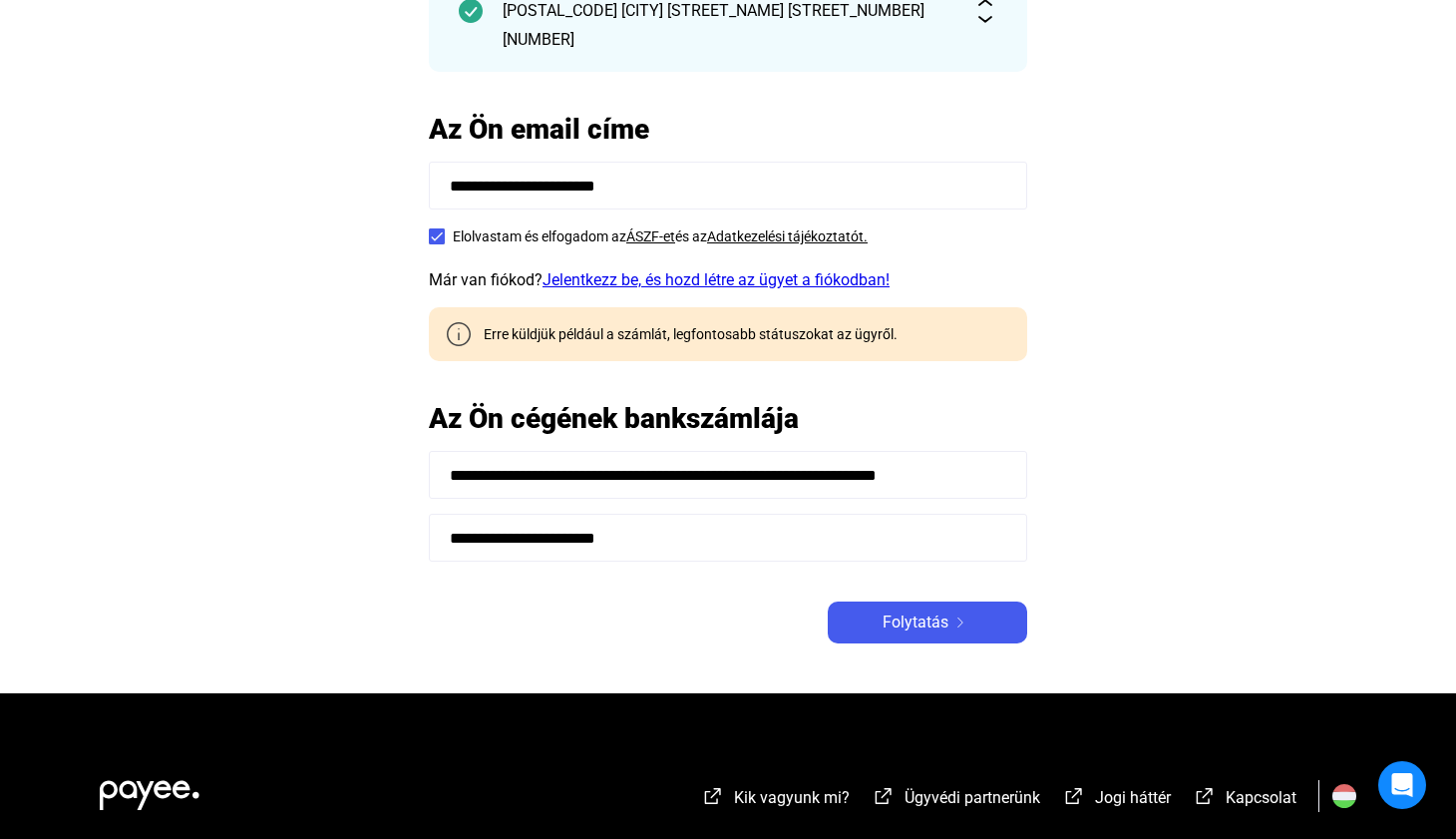 click on "Jelentkezz be, és hozd létre az ügyet a fiókodban!" 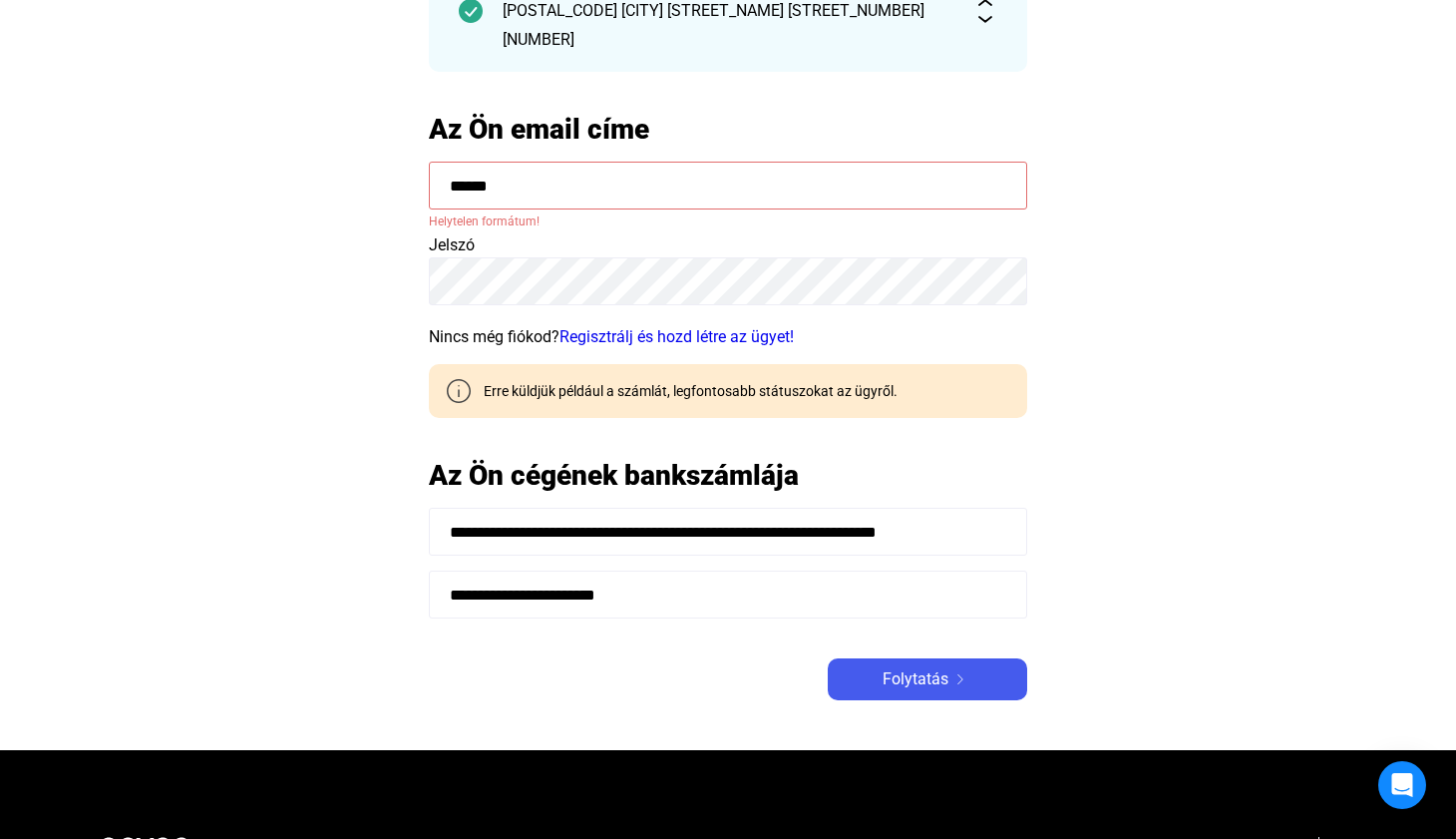 click on "******" 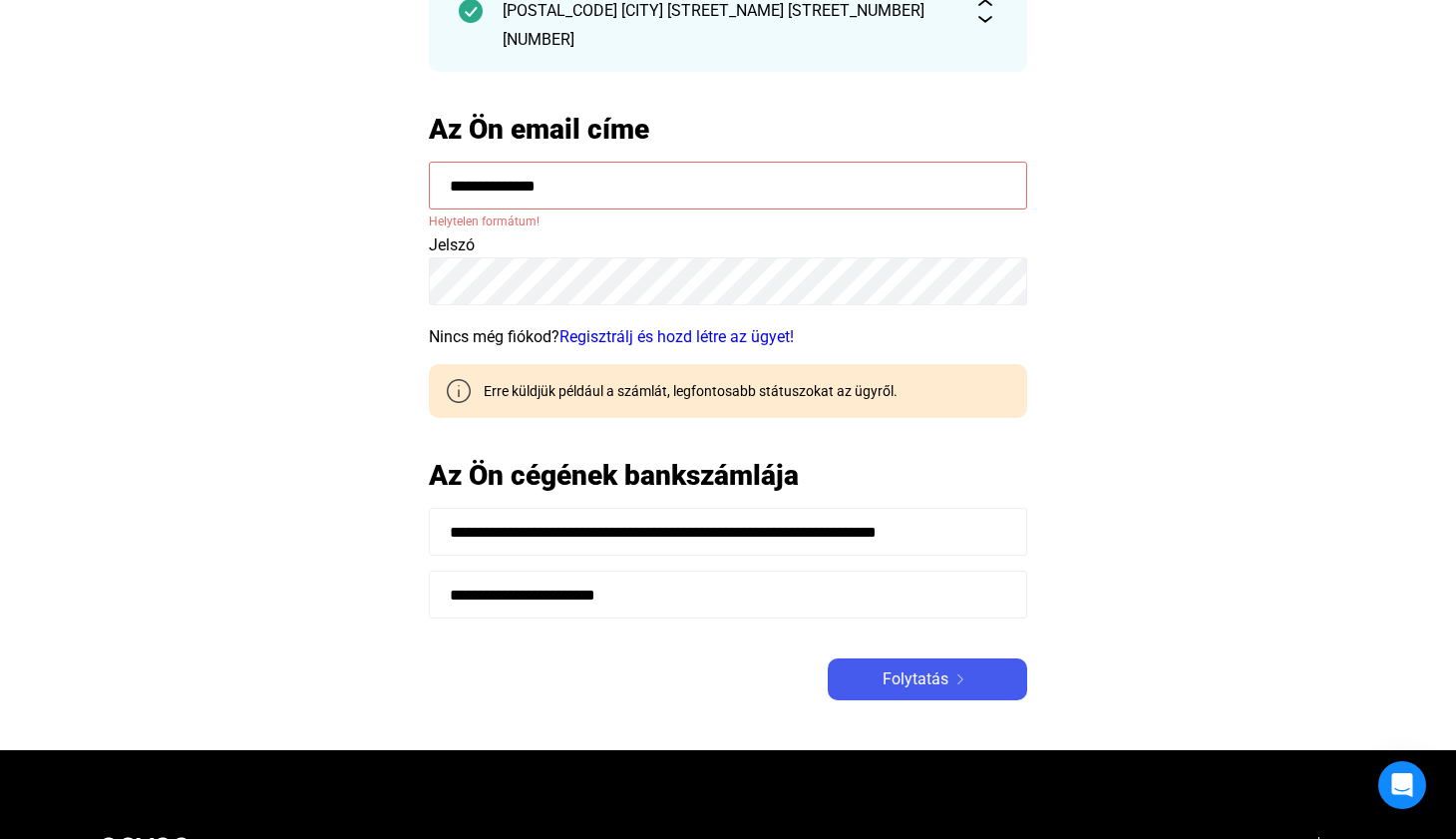 scroll, scrollTop: 249, scrollLeft: 0, axis: vertical 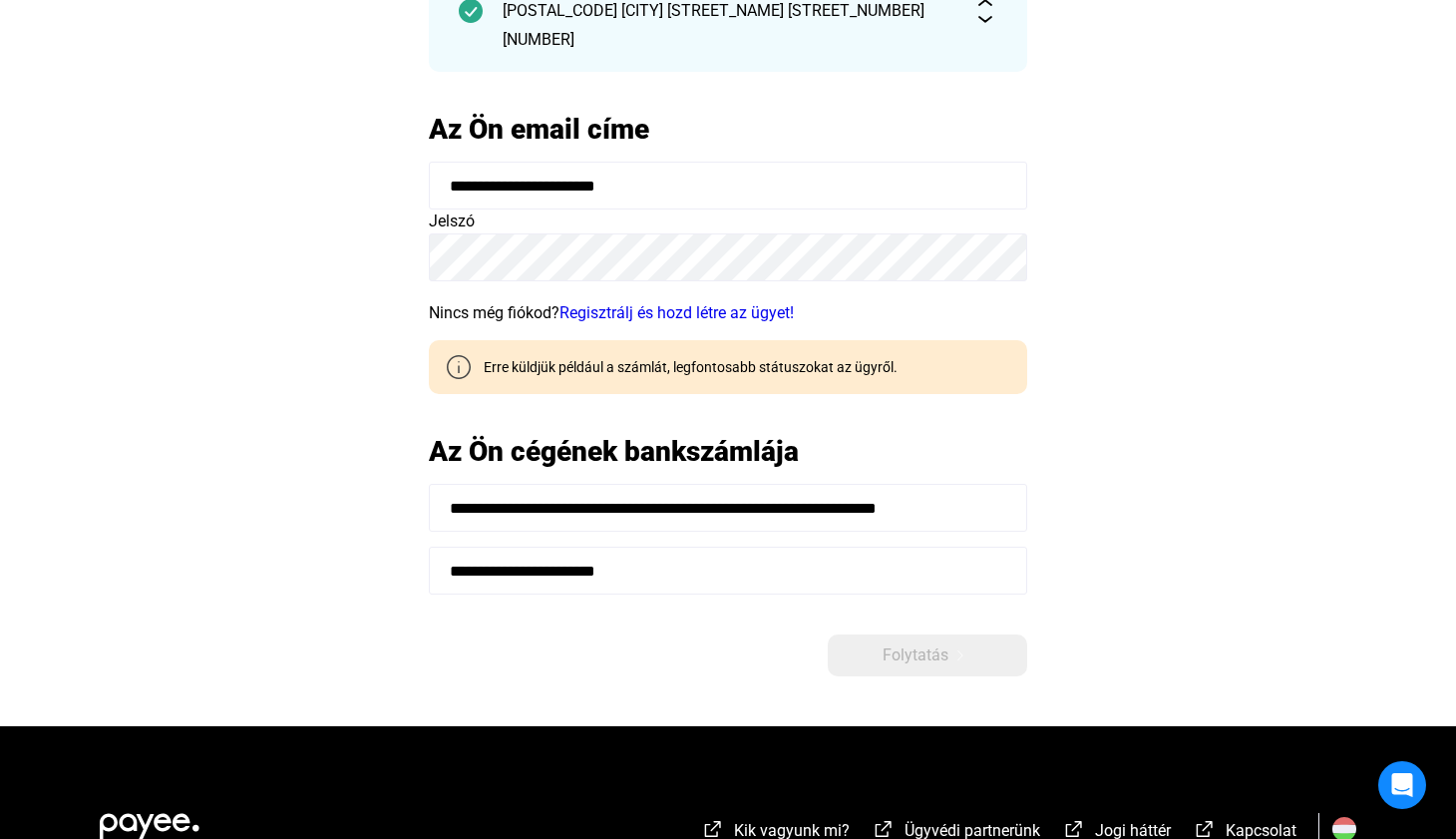 type on "**********" 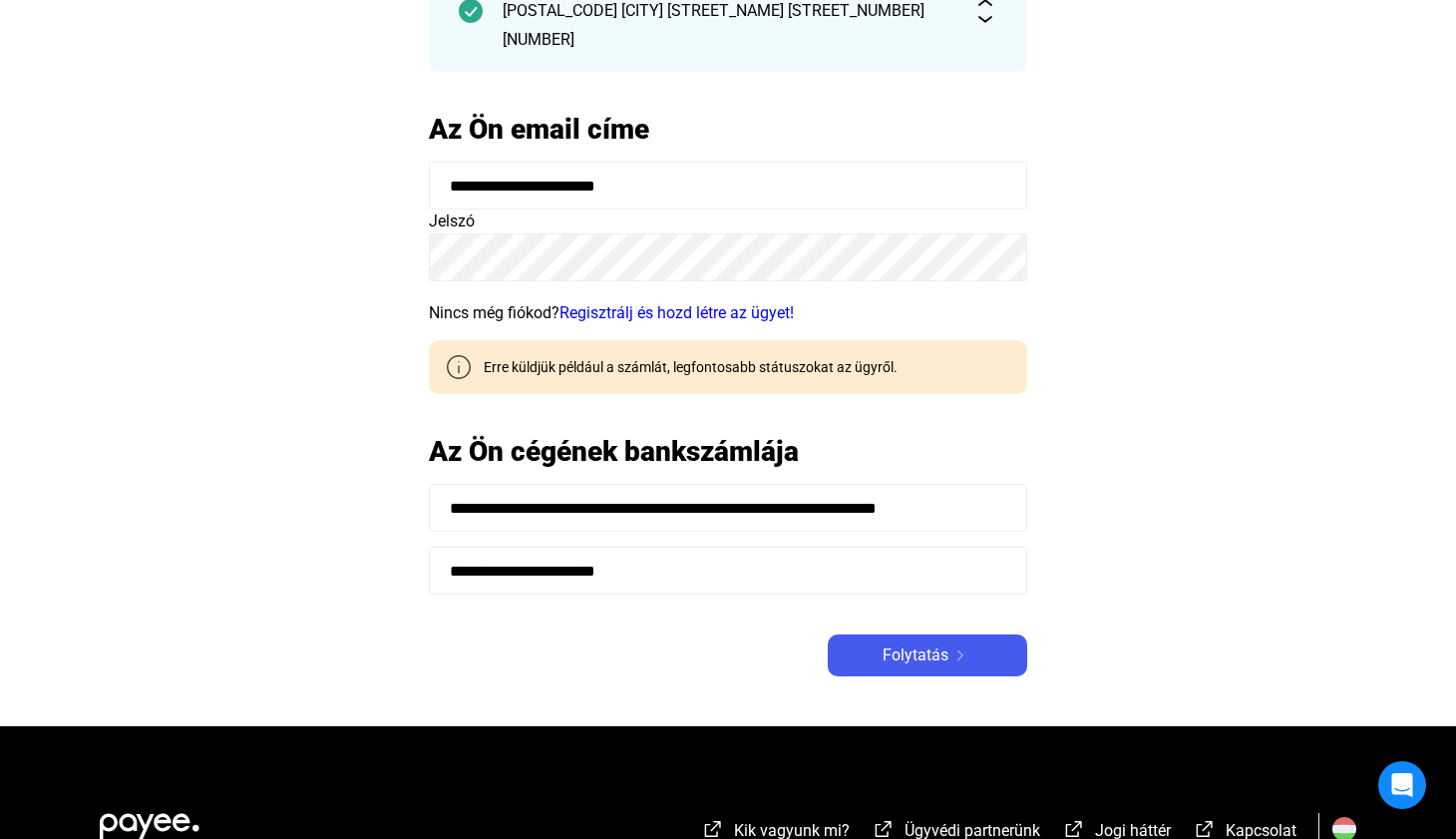click on "**********" 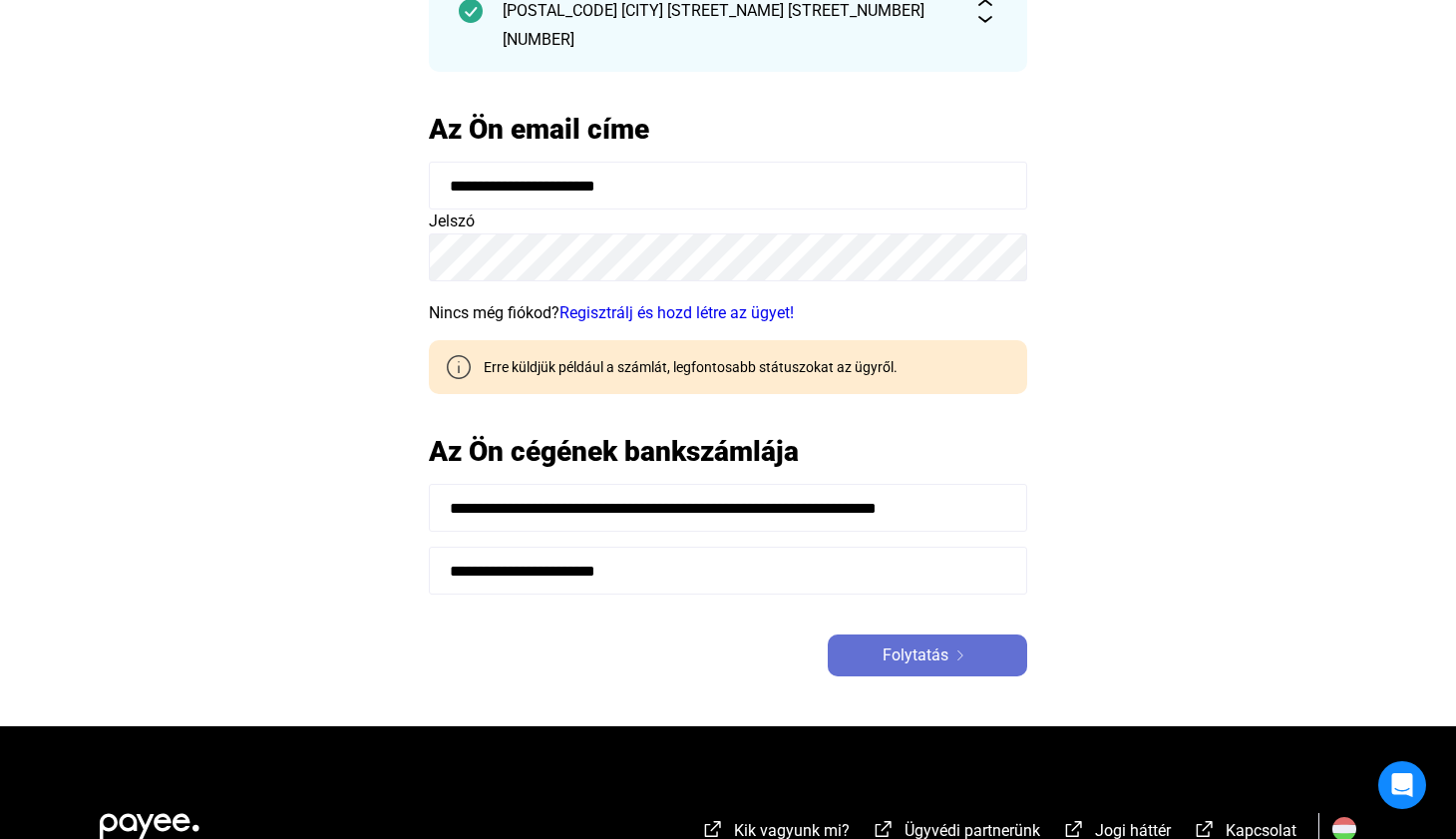 drag, startPoint x: 926, startPoint y: 659, endPoint x: 954, endPoint y: 652, distance: 28.86174 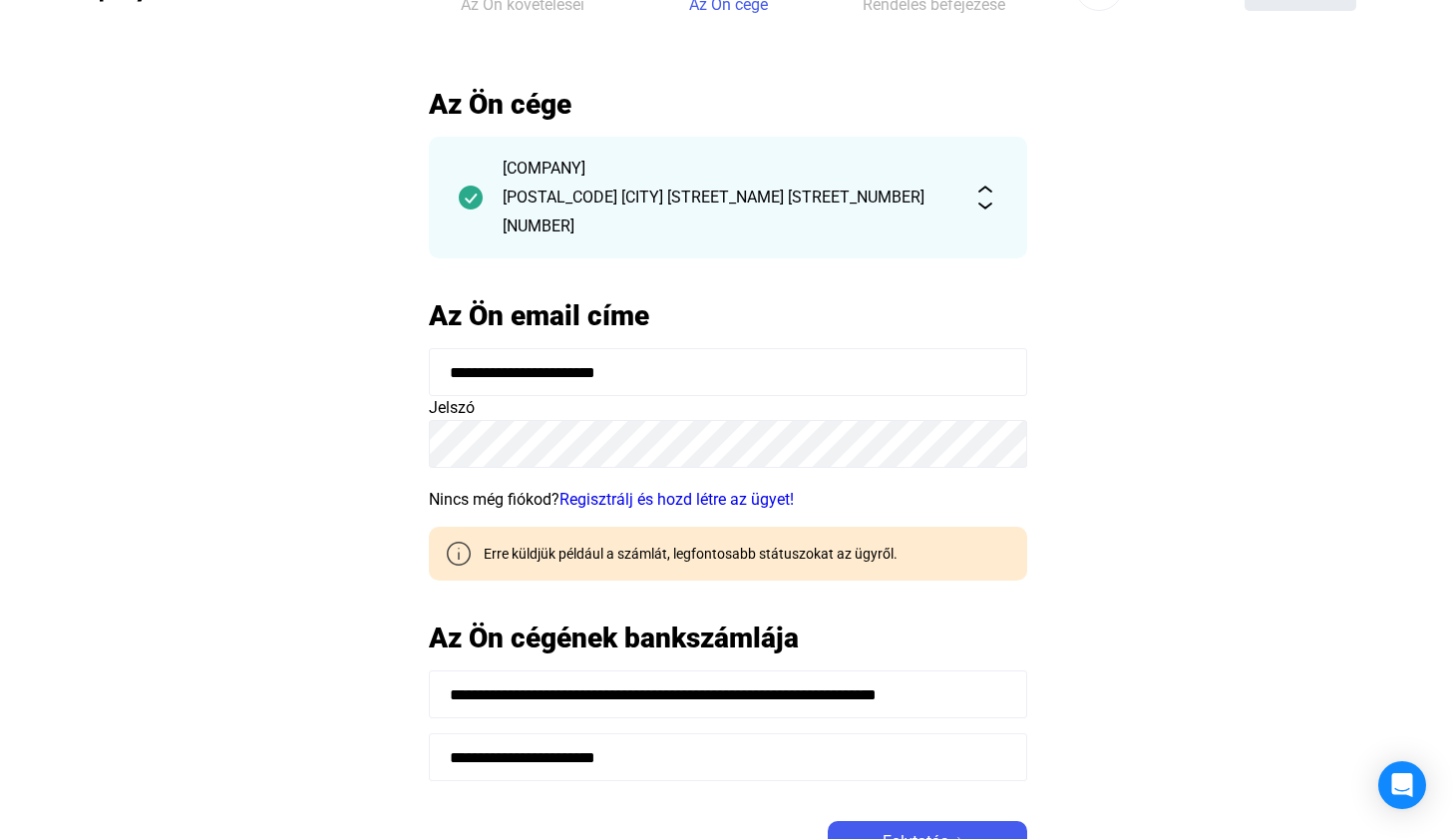 scroll, scrollTop: 59, scrollLeft: 0, axis: vertical 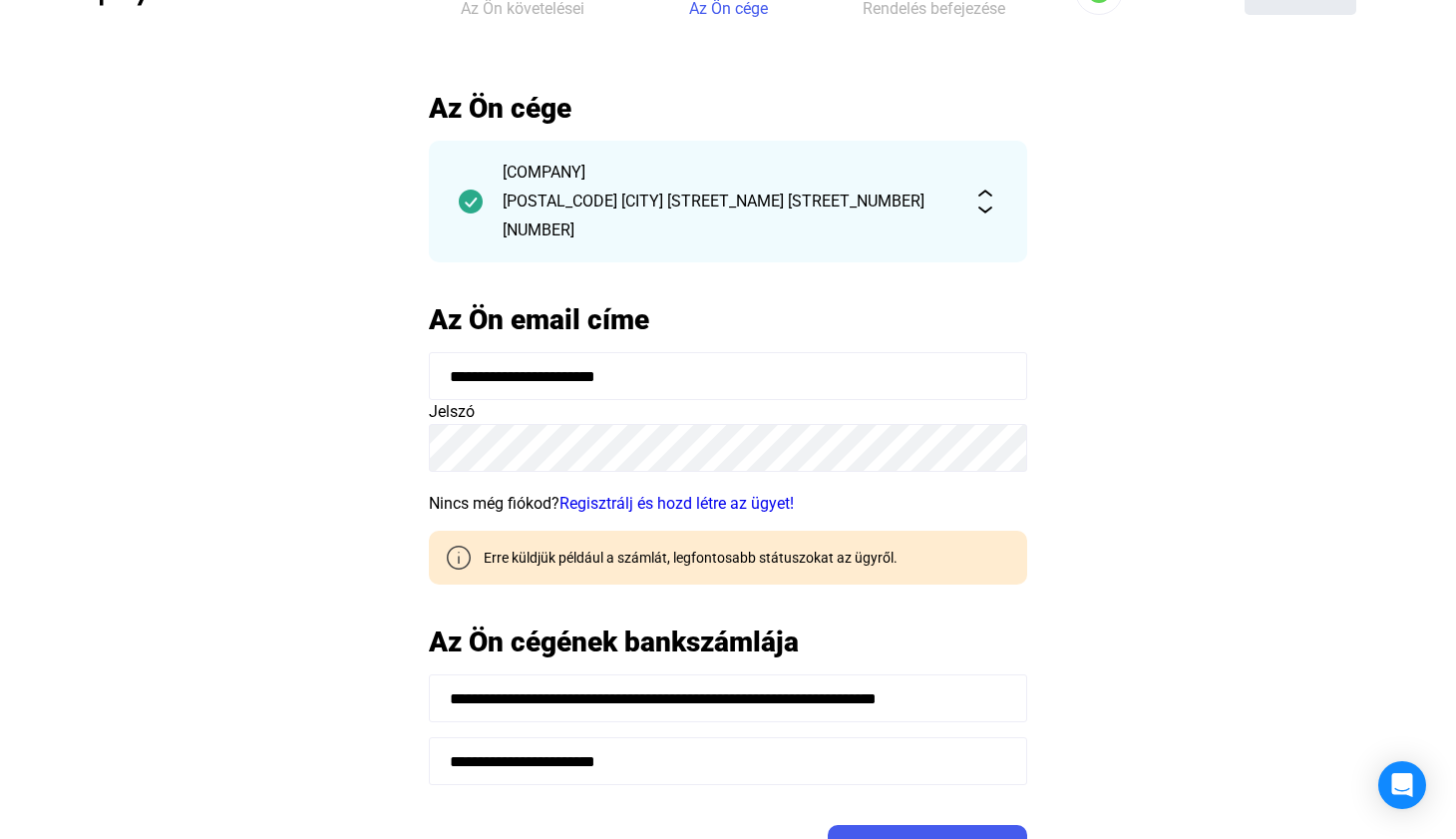 click on "Nincs még fiókod?   Regisztrálj és hozd létre az ügyet!" 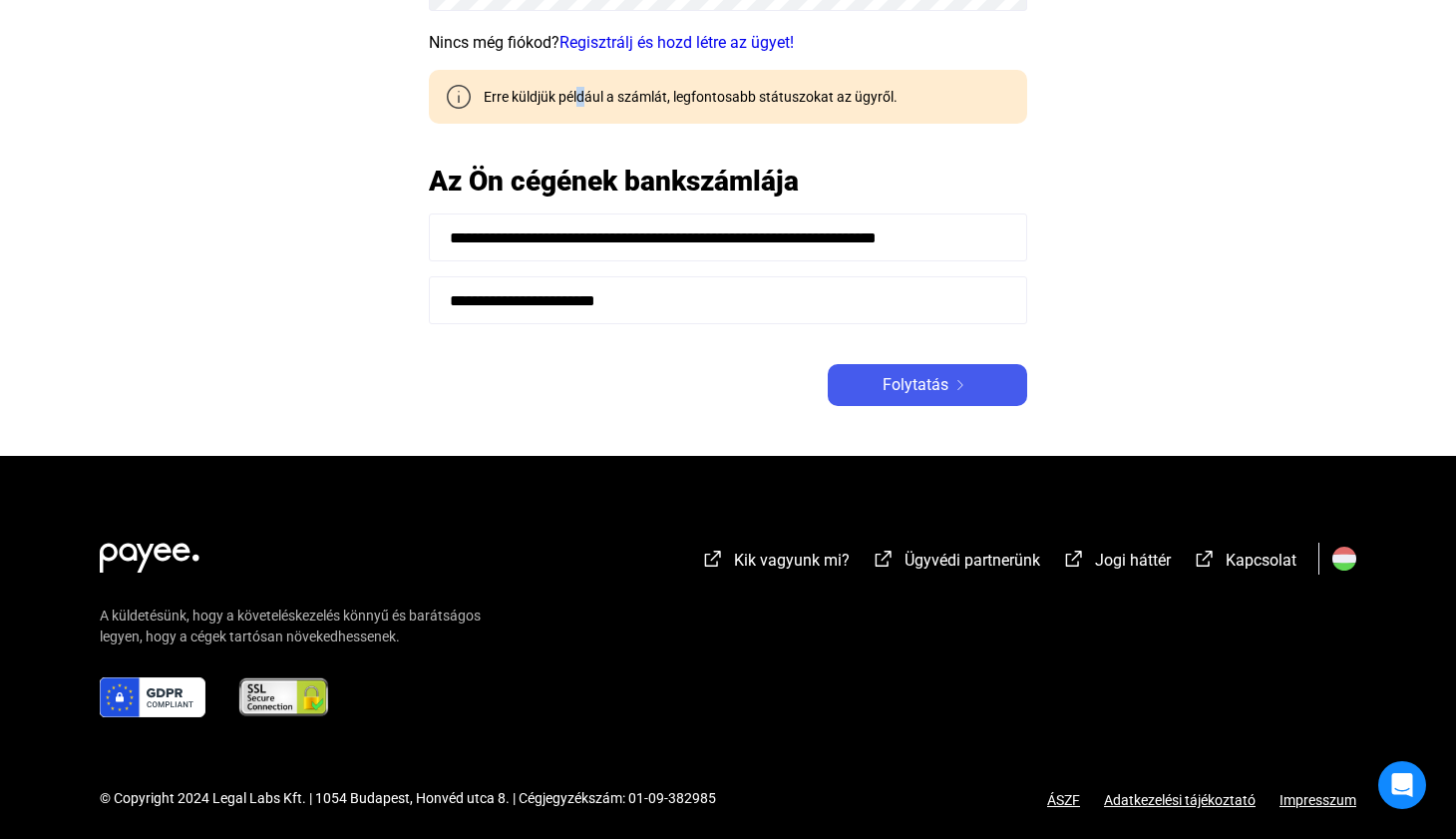 scroll, scrollTop: 531, scrollLeft: 0, axis: vertical 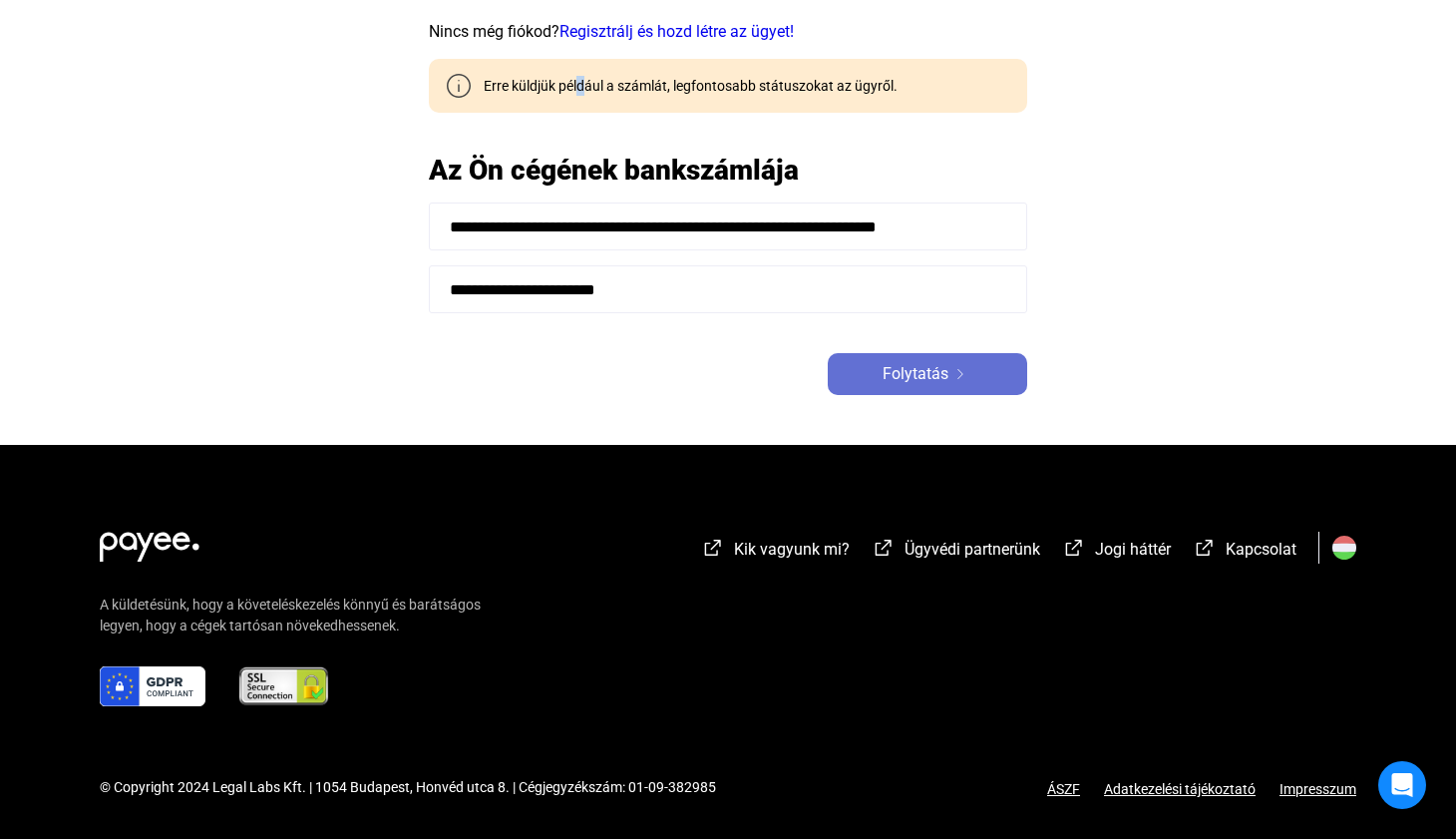 click on "Folytatás" 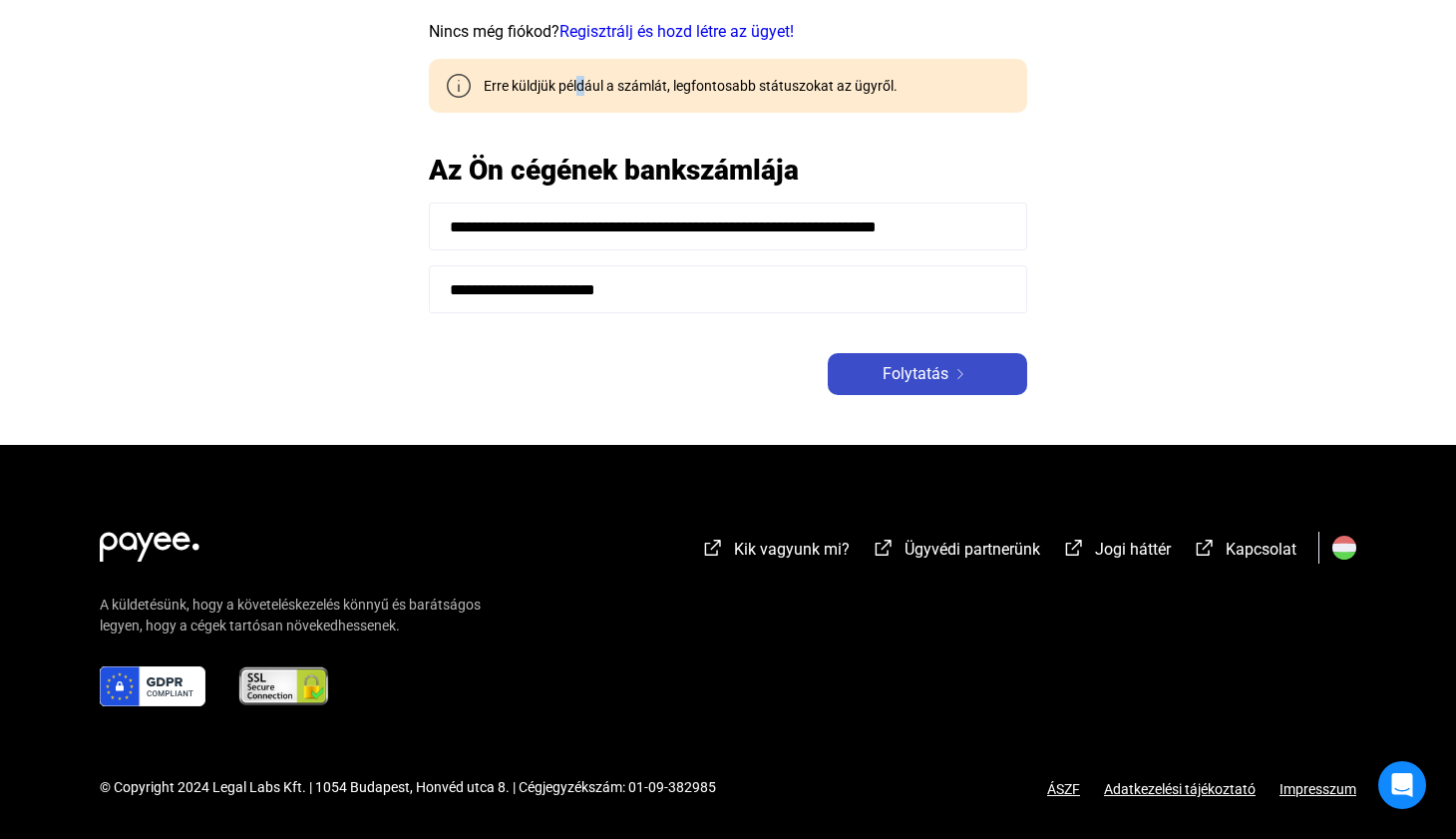 click on "Folytatás" 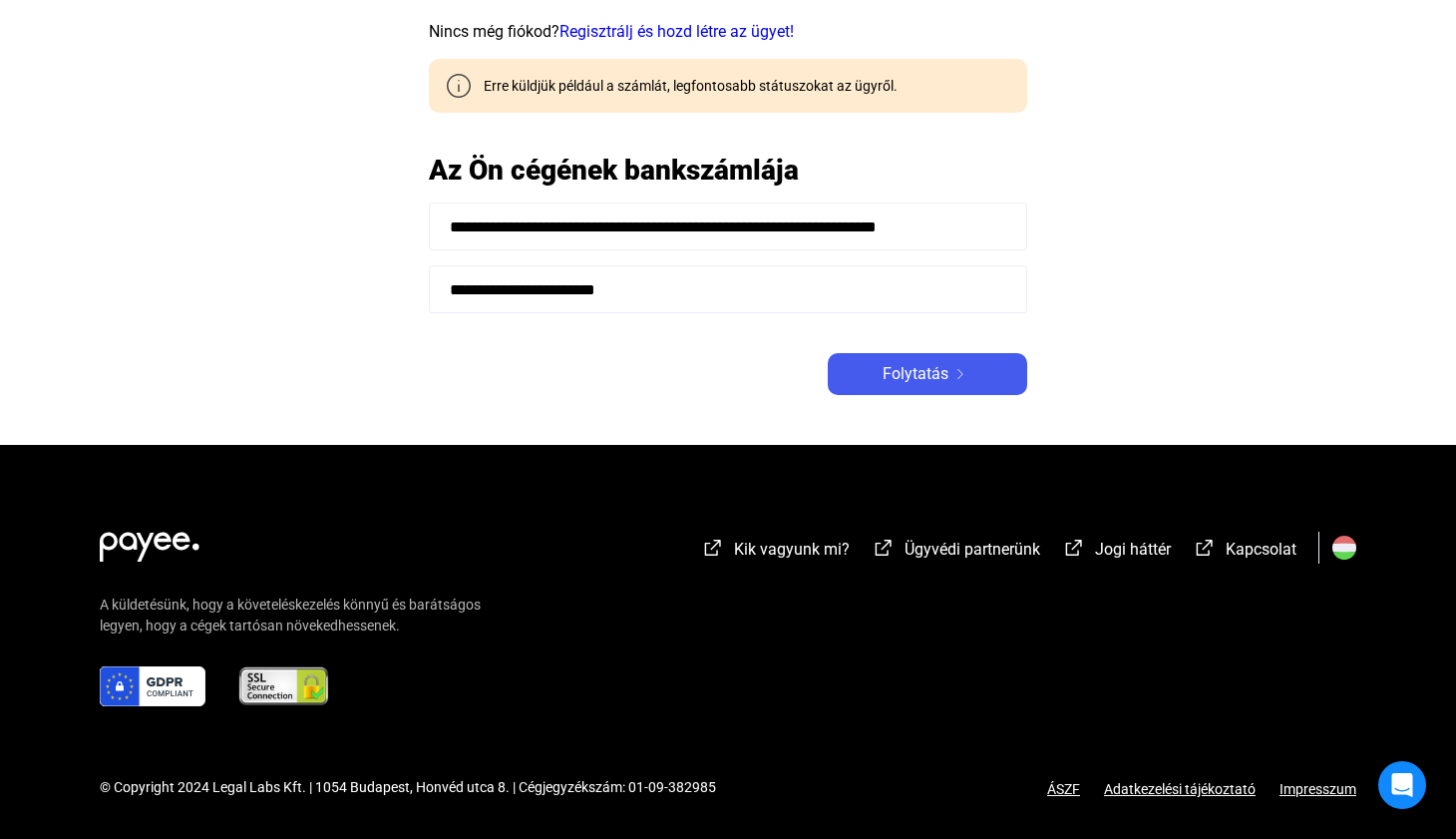 click on "**********" 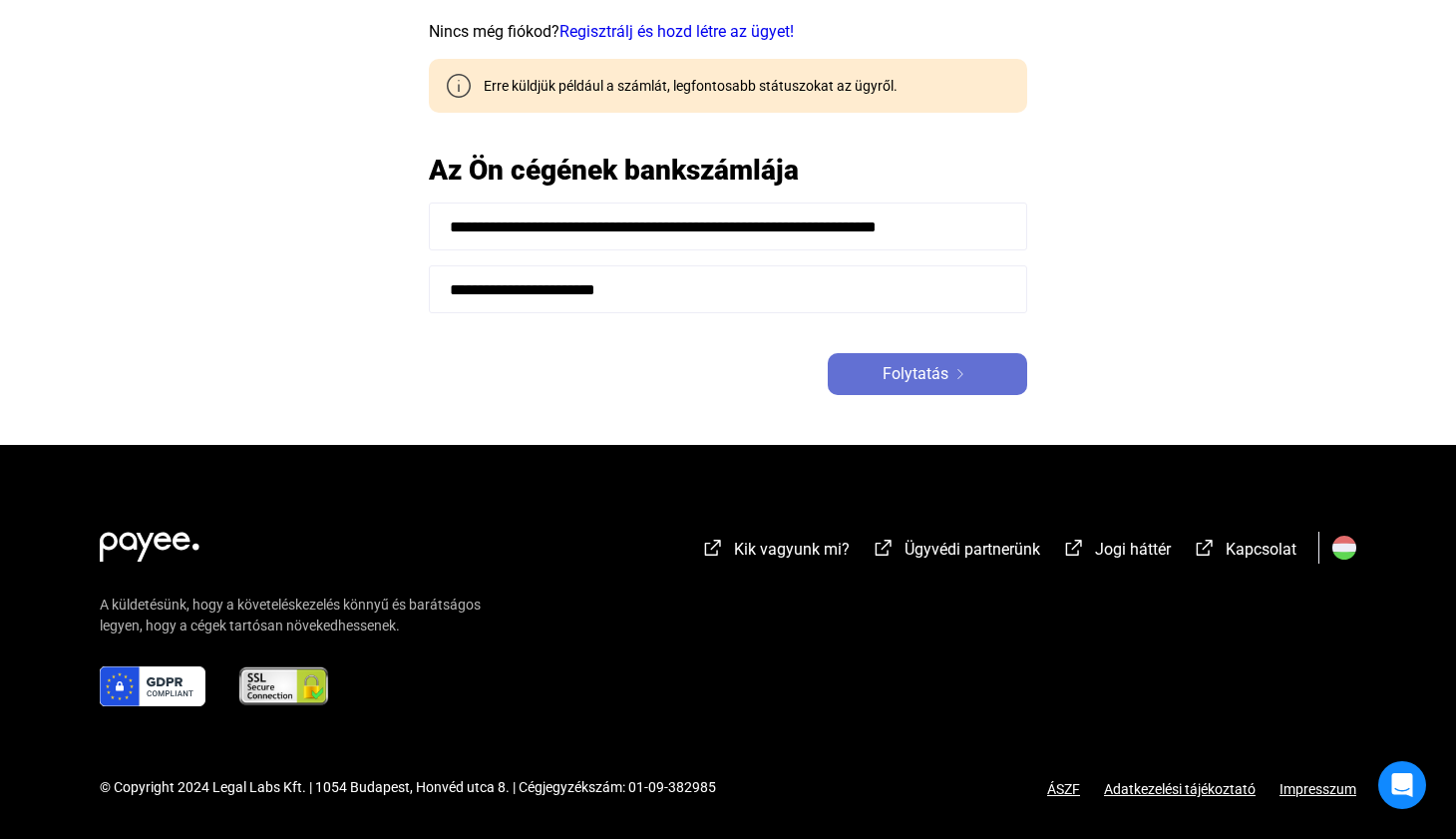 click on "Folytatás" 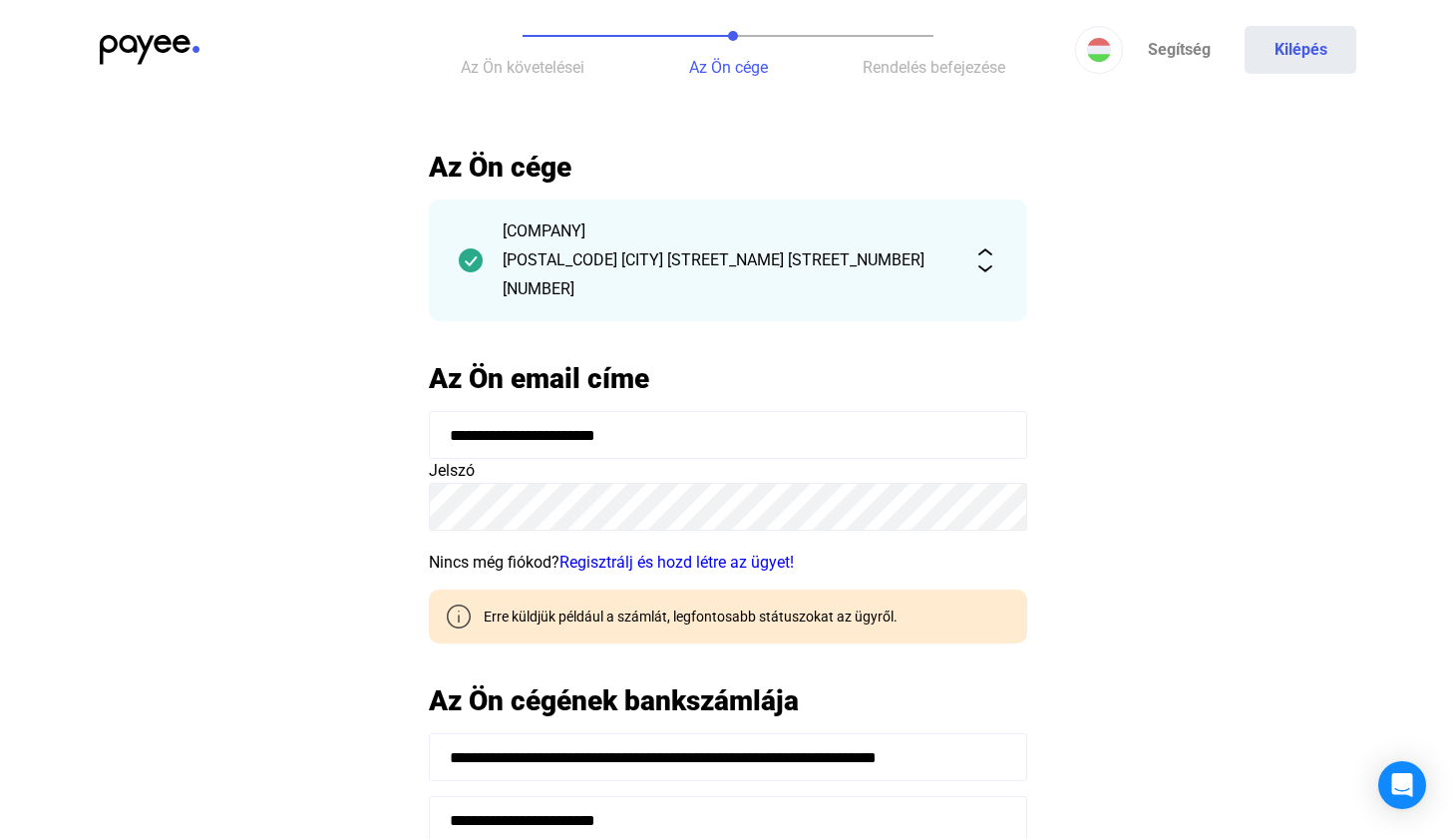 scroll, scrollTop: 0, scrollLeft: 0, axis: both 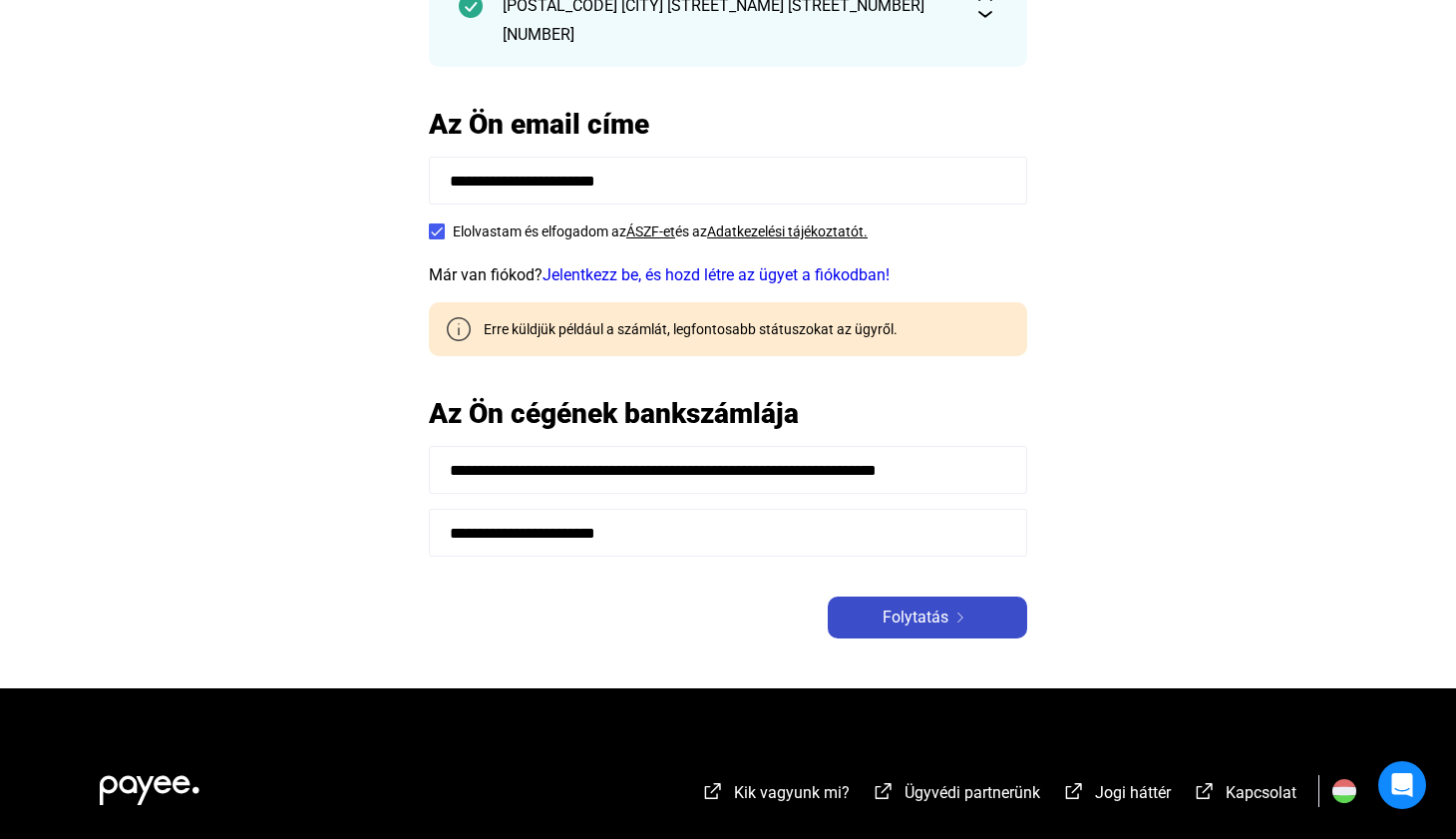 drag, startPoint x: 974, startPoint y: 623, endPoint x: 989, endPoint y: 624, distance: 15.033296 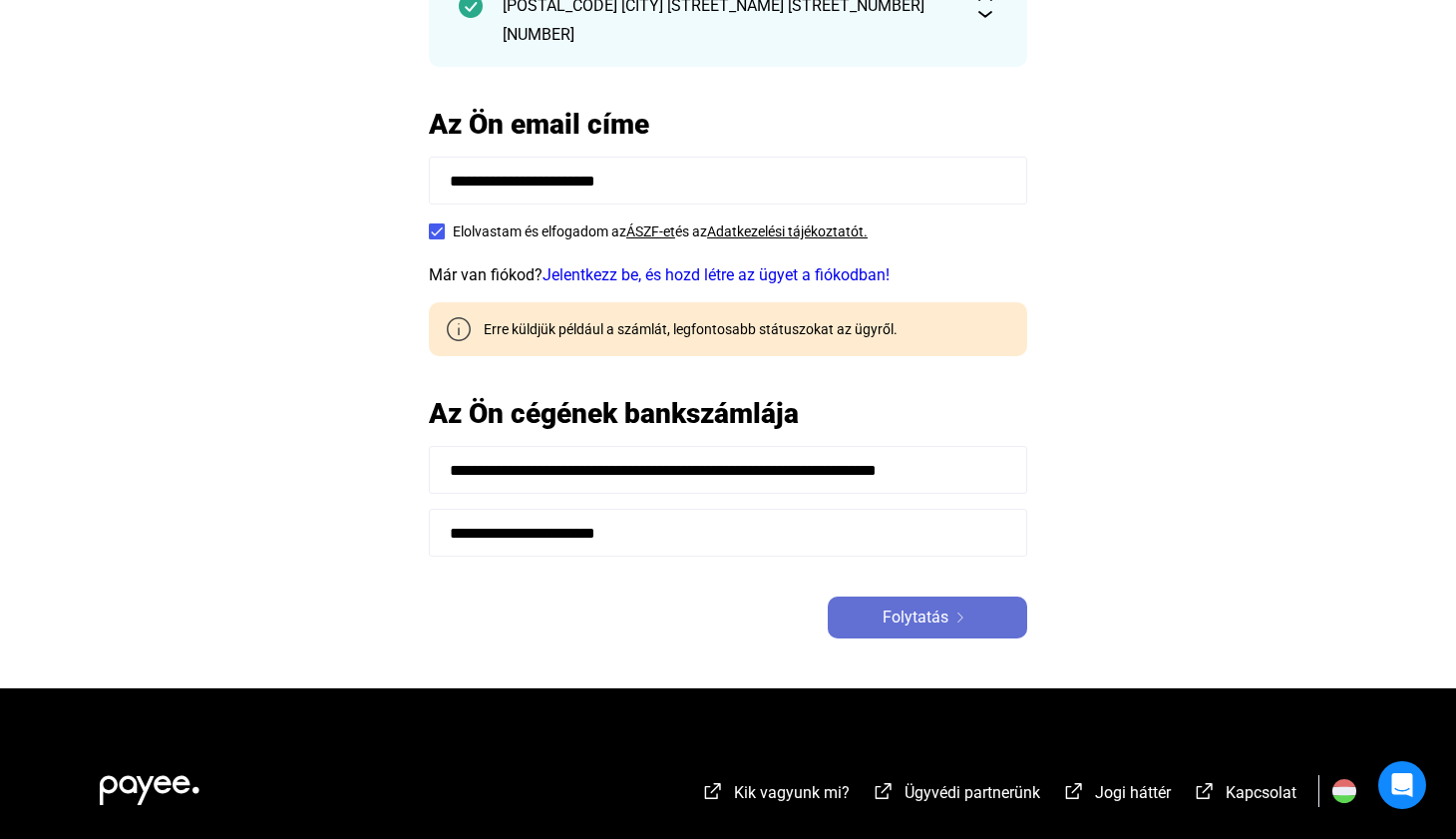 click on "Folytatás" 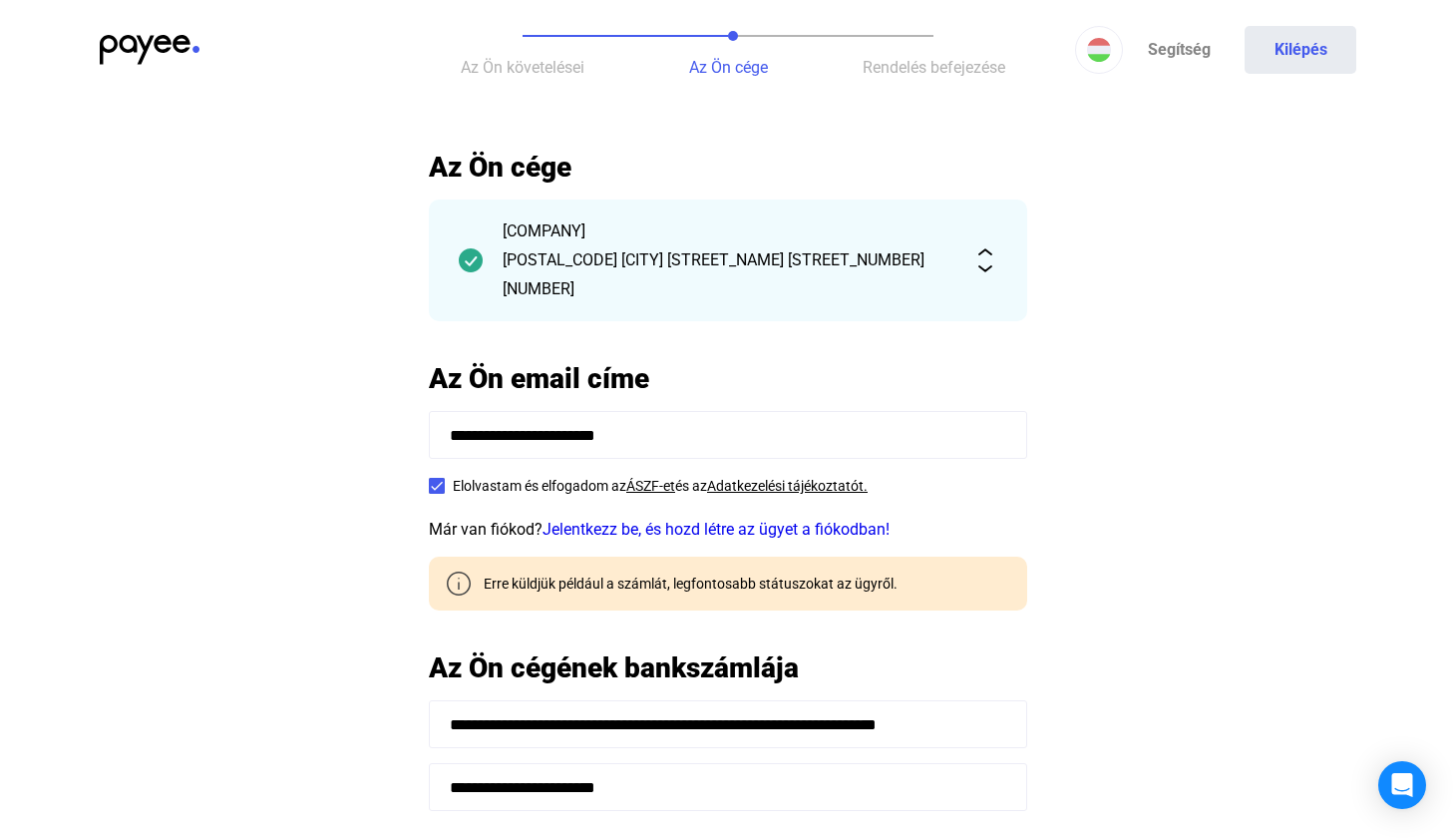 scroll, scrollTop: 0, scrollLeft: 0, axis: both 